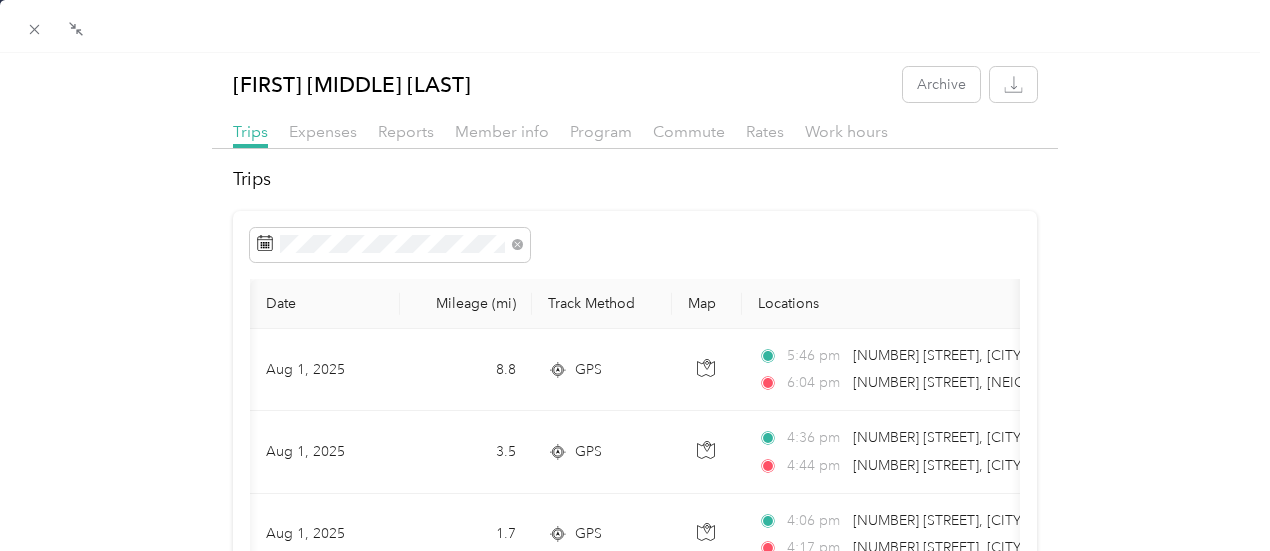 scroll, scrollTop: 0, scrollLeft: 0, axis: both 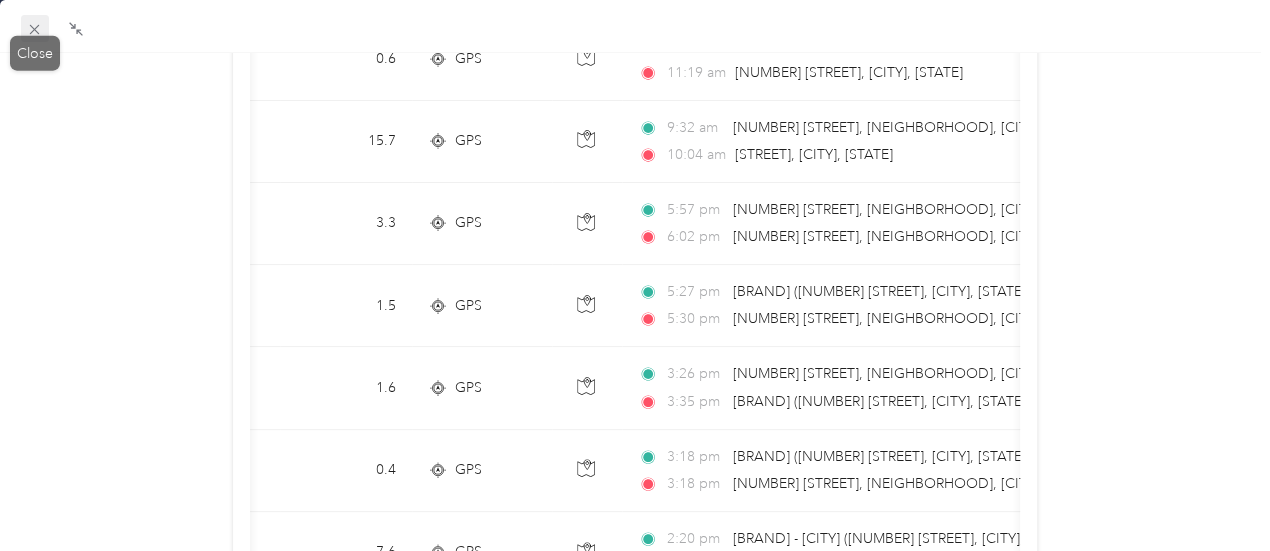 click 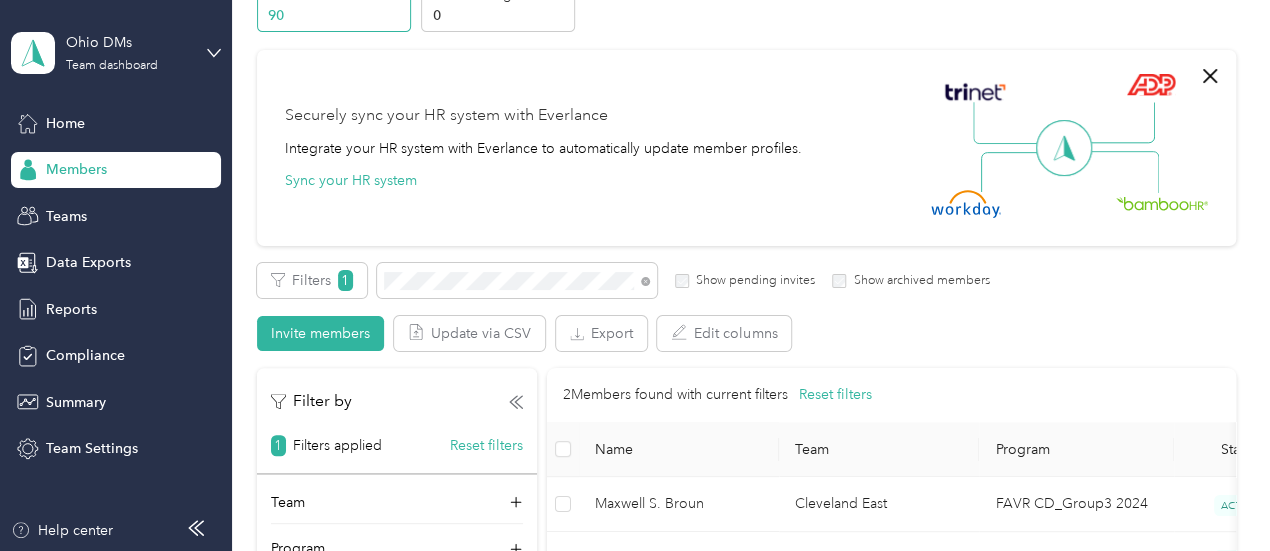 scroll, scrollTop: 463, scrollLeft: 0, axis: vertical 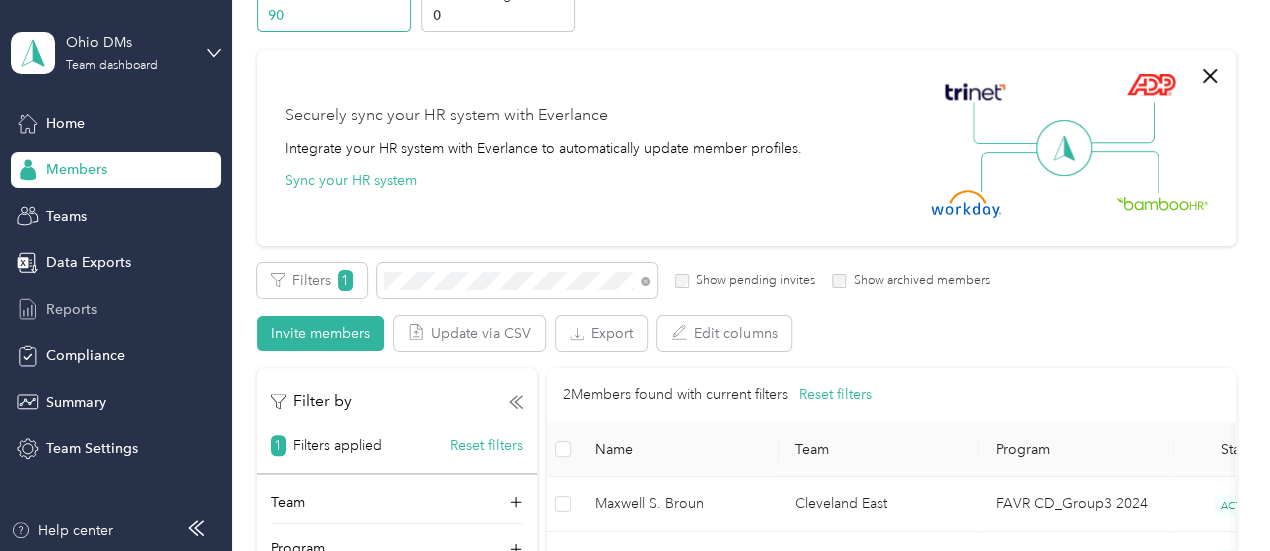 click on "Reports" at bounding box center (71, 309) 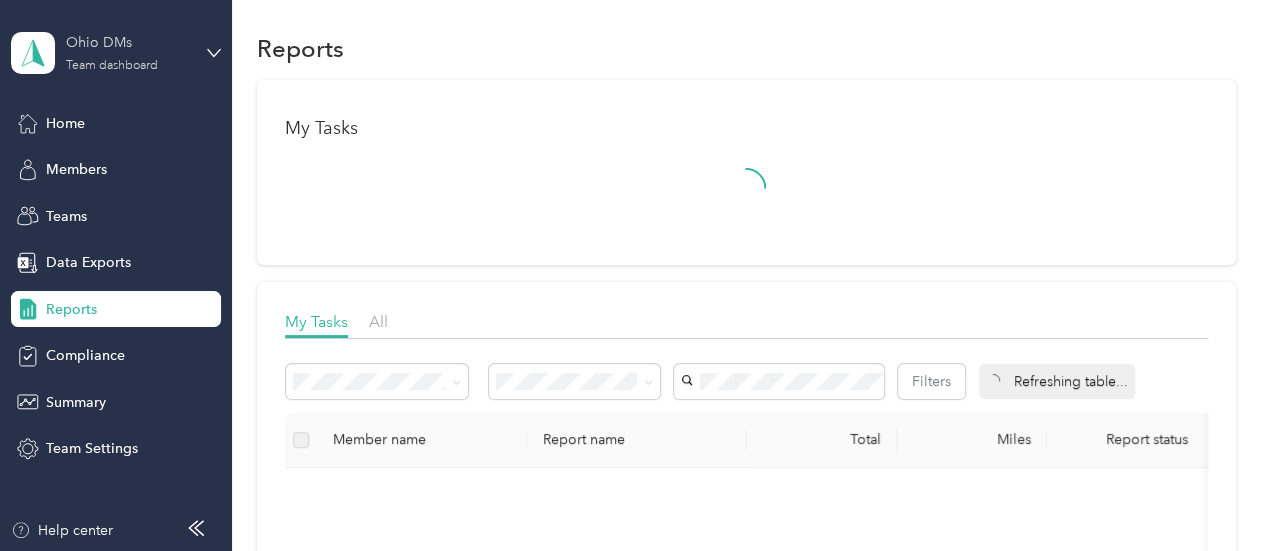 scroll, scrollTop: 110, scrollLeft: 0, axis: vertical 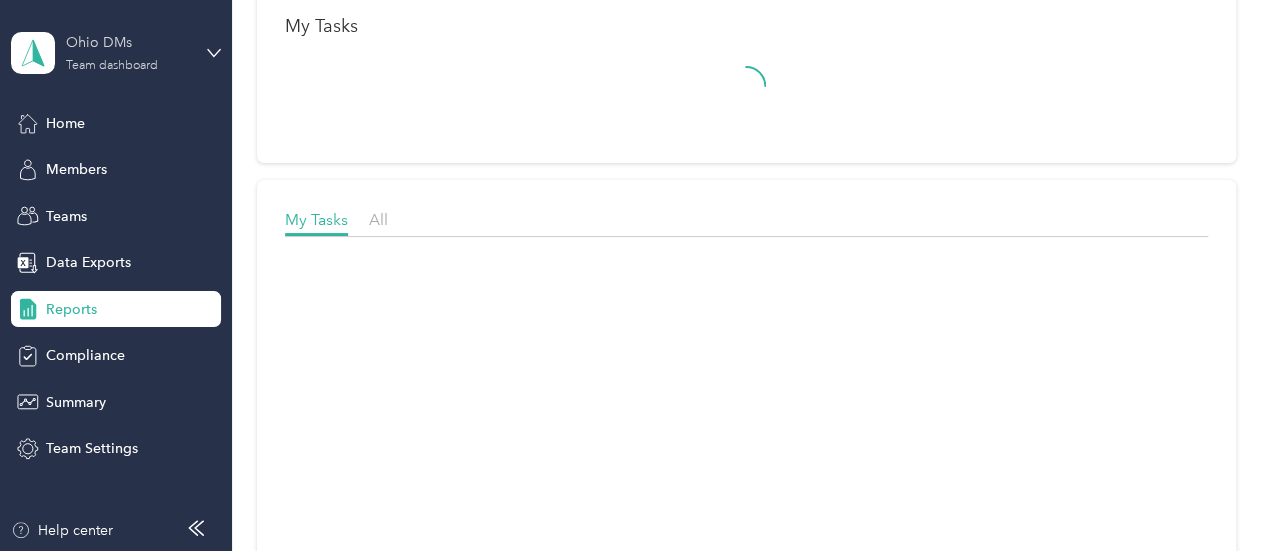 click on "Ohio DMs" at bounding box center (128, 42) 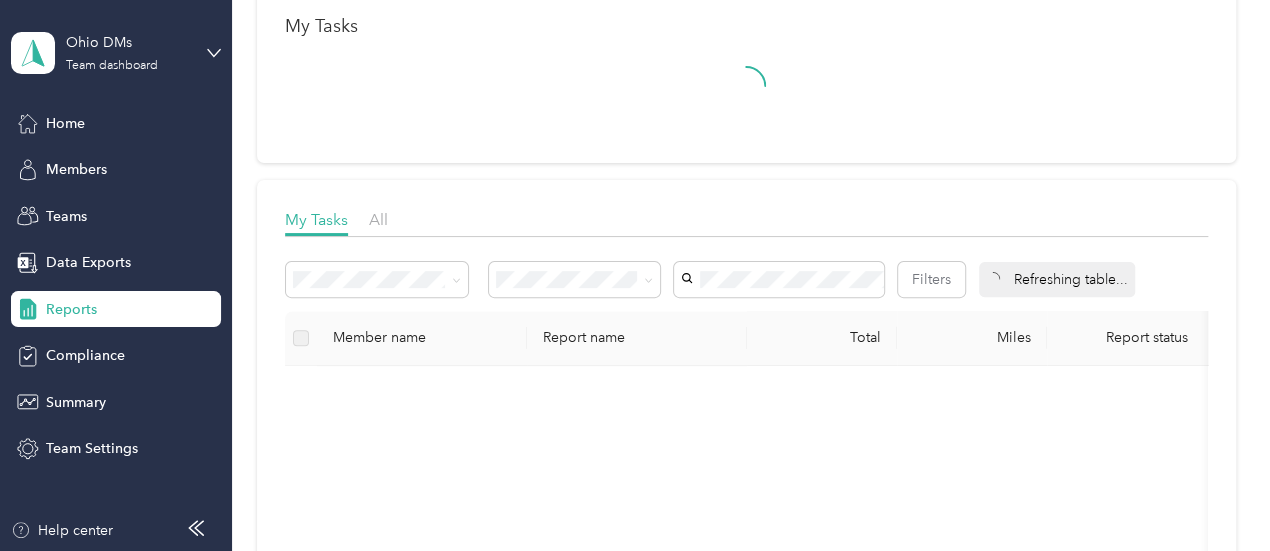 click on "Personal dashboard" at bounding box center (92, 209) 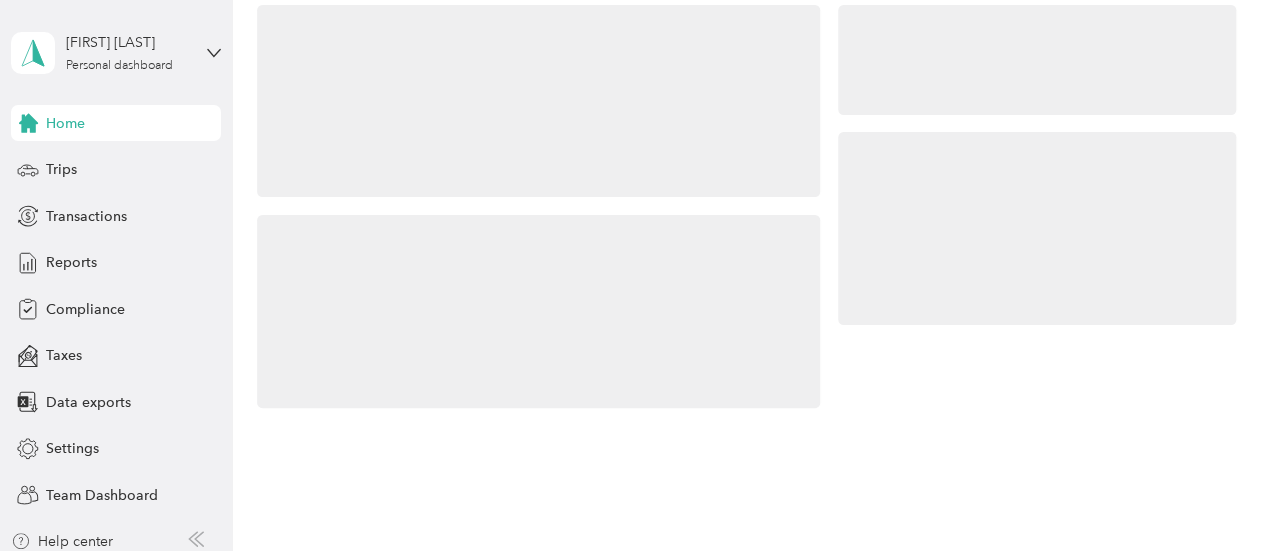 scroll, scrollTop: 110, scrollLeft: 0, axis: vertical 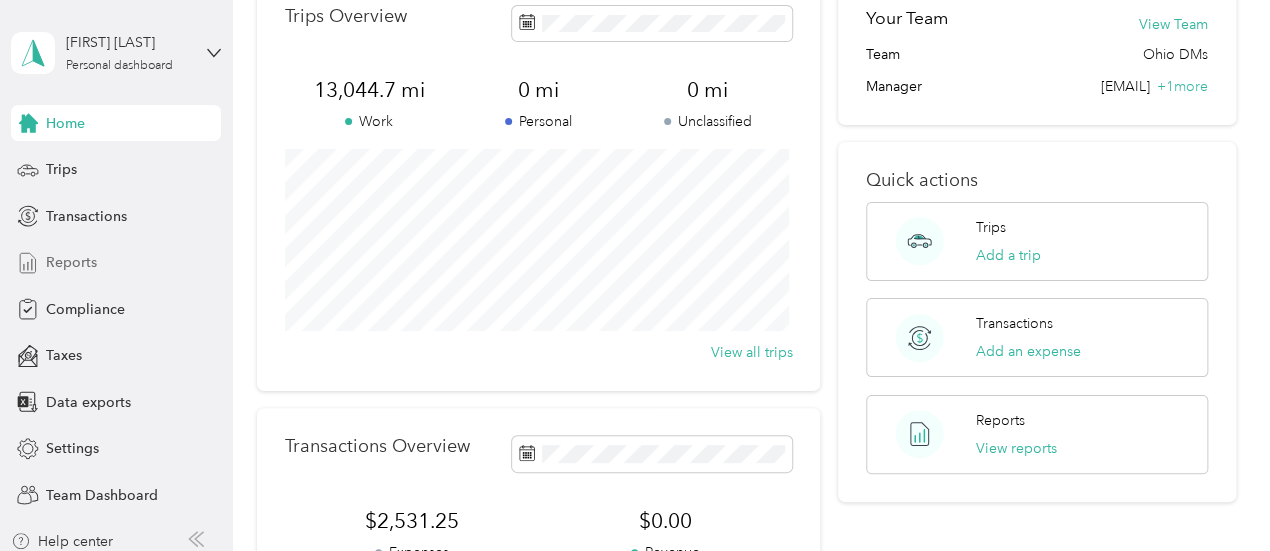 click on "Reports" at bounding box center (116, 263) 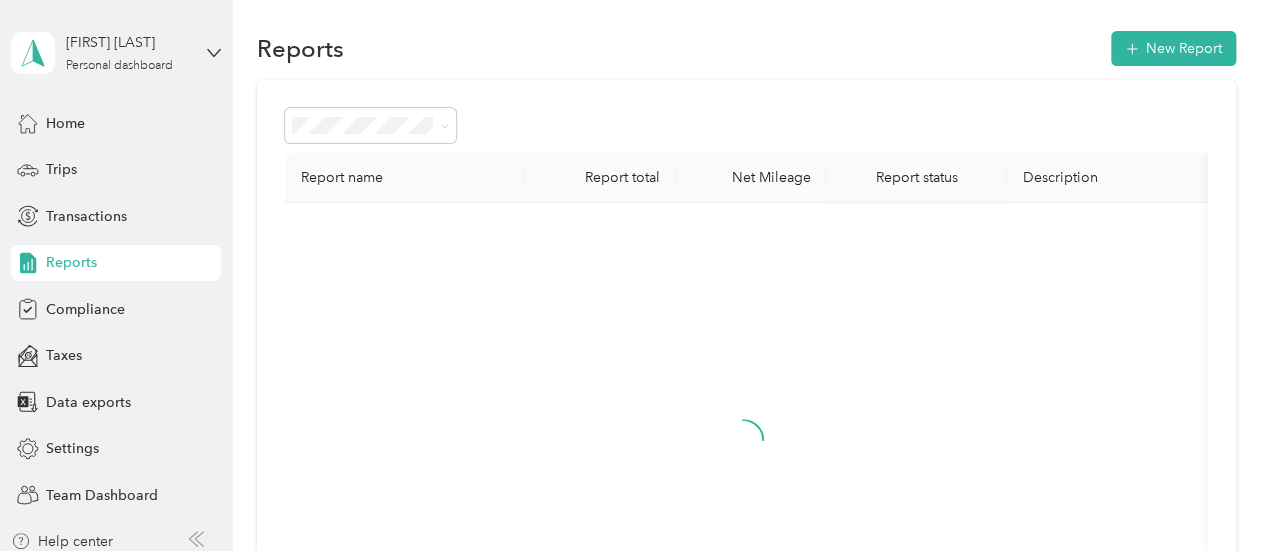 scroll, scrollTop: 110, scrollLeft: 0, axis: vertical 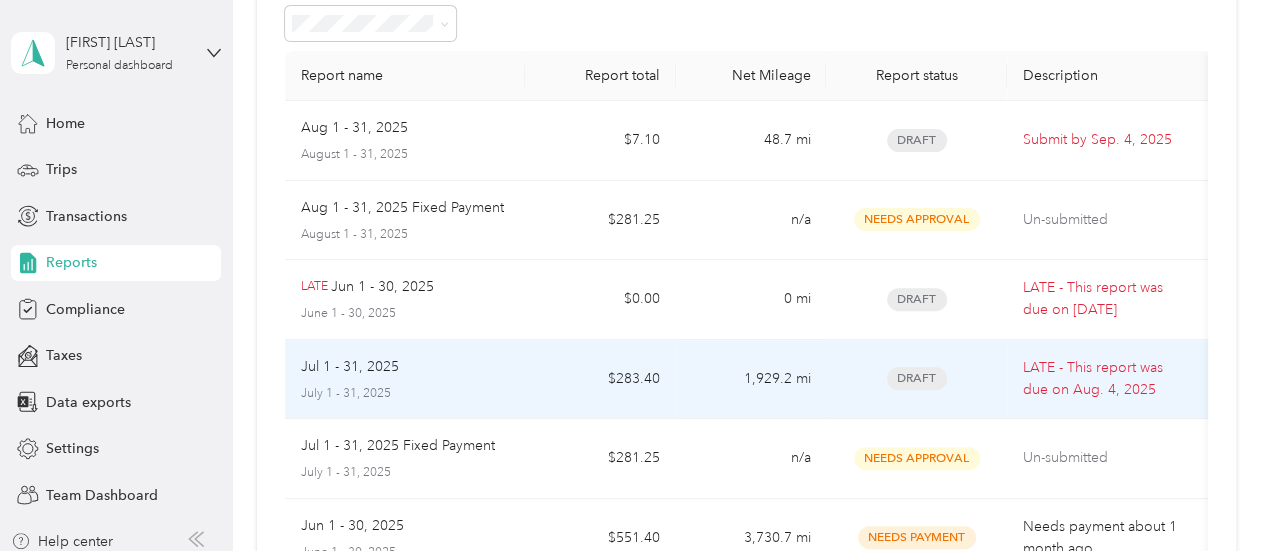 click on "Jul 1 - 31, 2025" at bounding box center (350, 367) 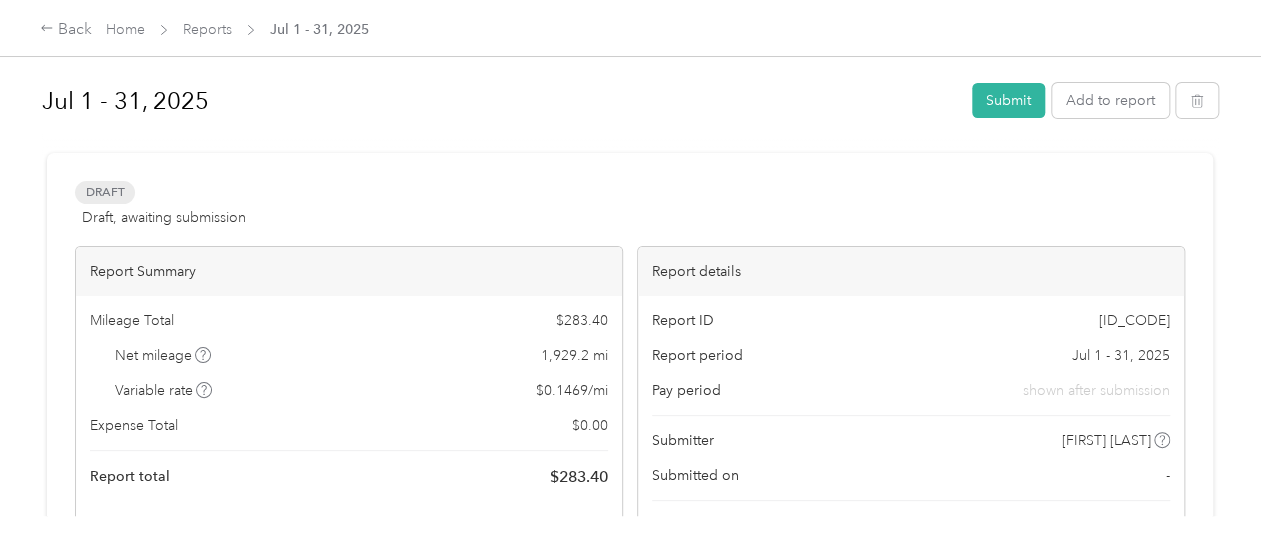 scroll, scrollTop: 0, scrollLeft: 0, axis: both 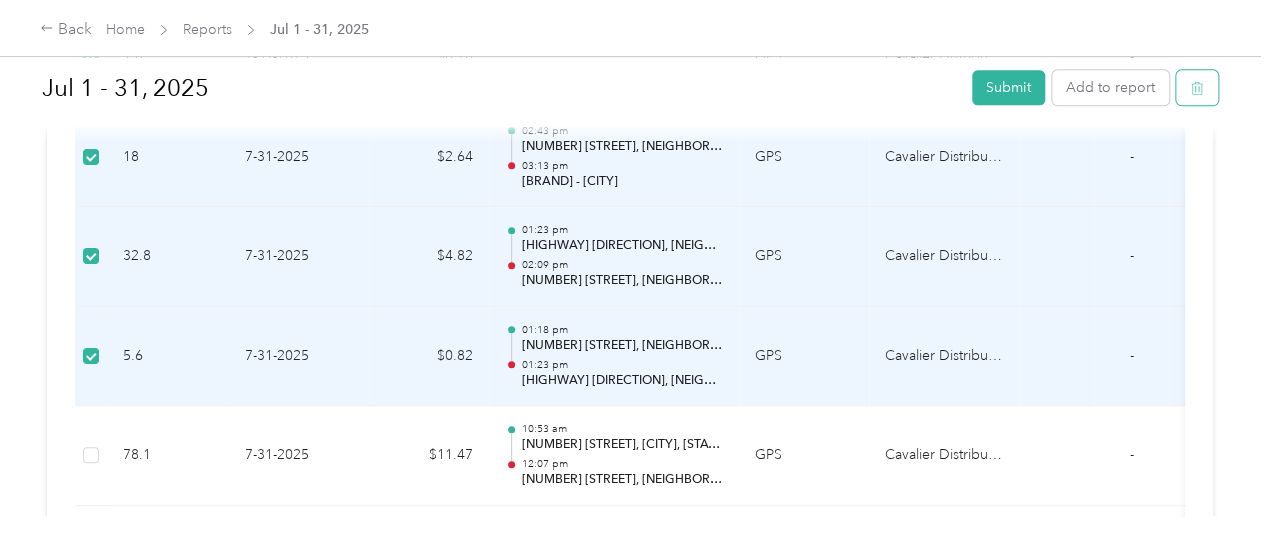 click 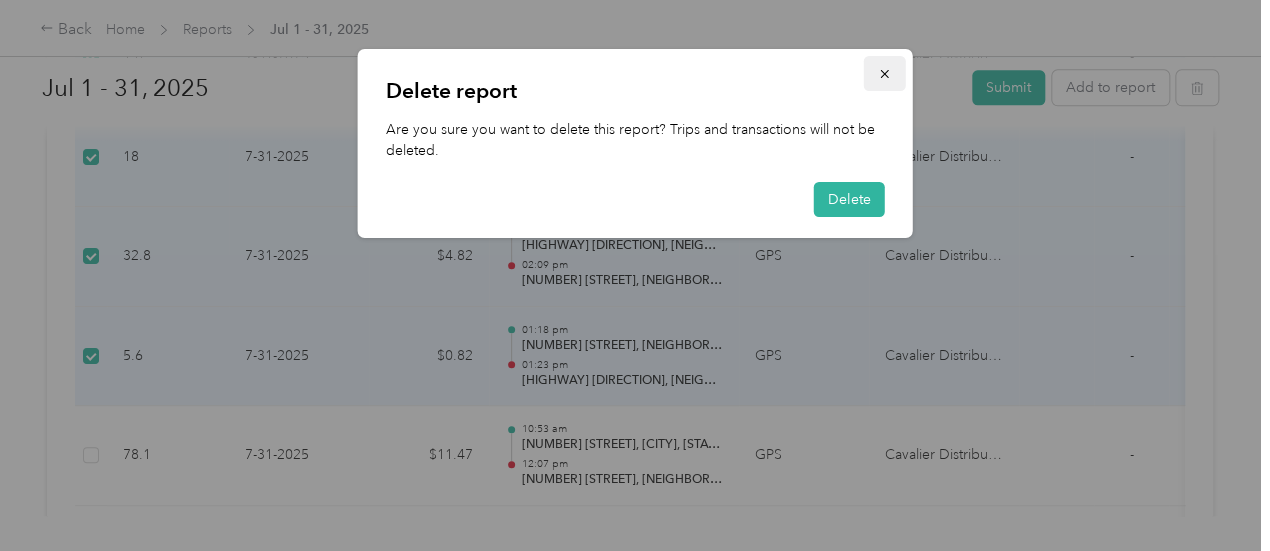 click 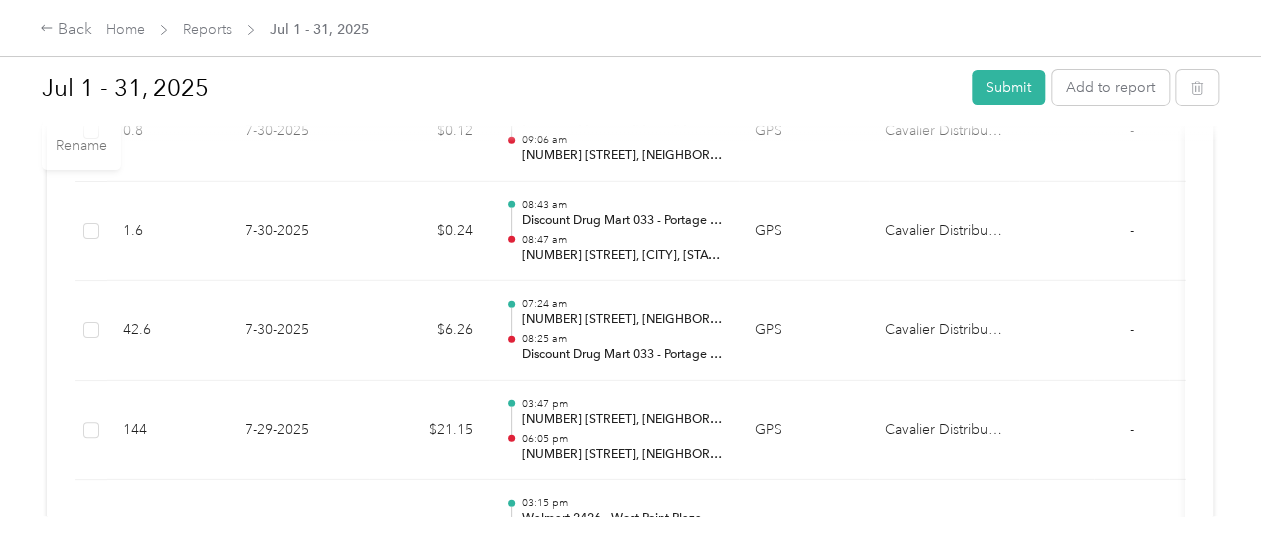 scroll, scrollTop: 2700, scrollLeft: 0, axis: vertical 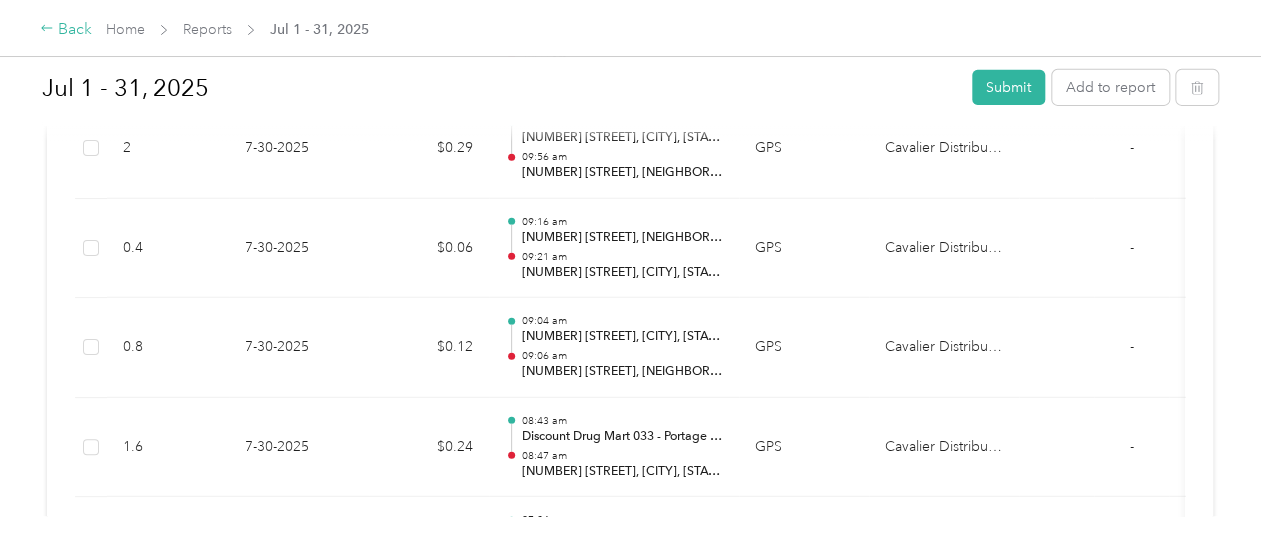 click on "Back" at bounding box center [66, 30] 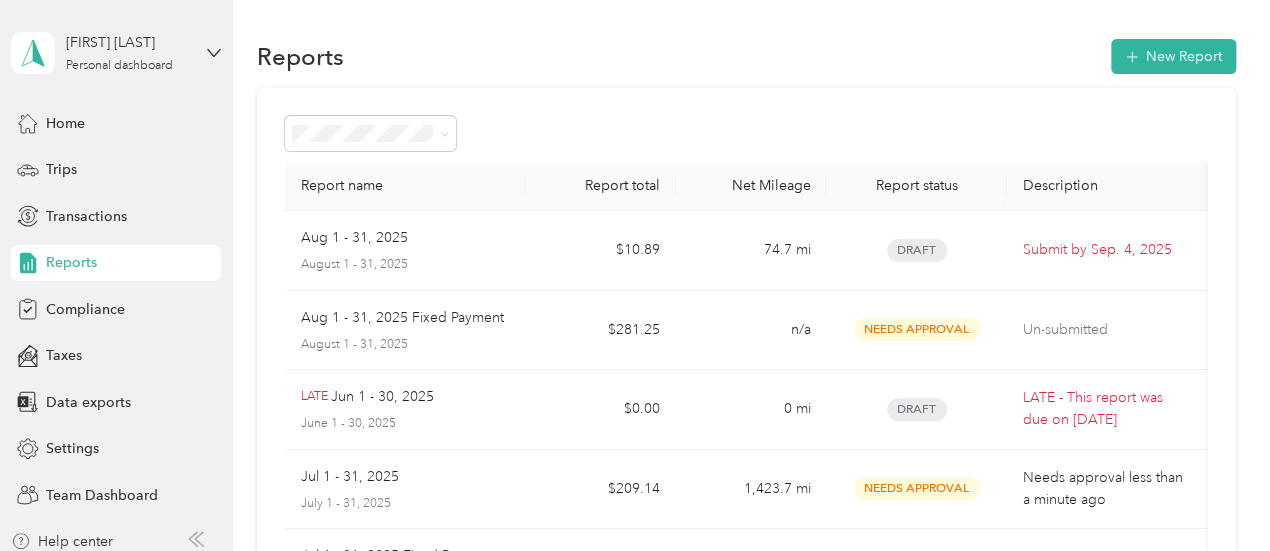 click on "[FIRST] [LAST] Personal dashboard" at bounding box center [116, 53] 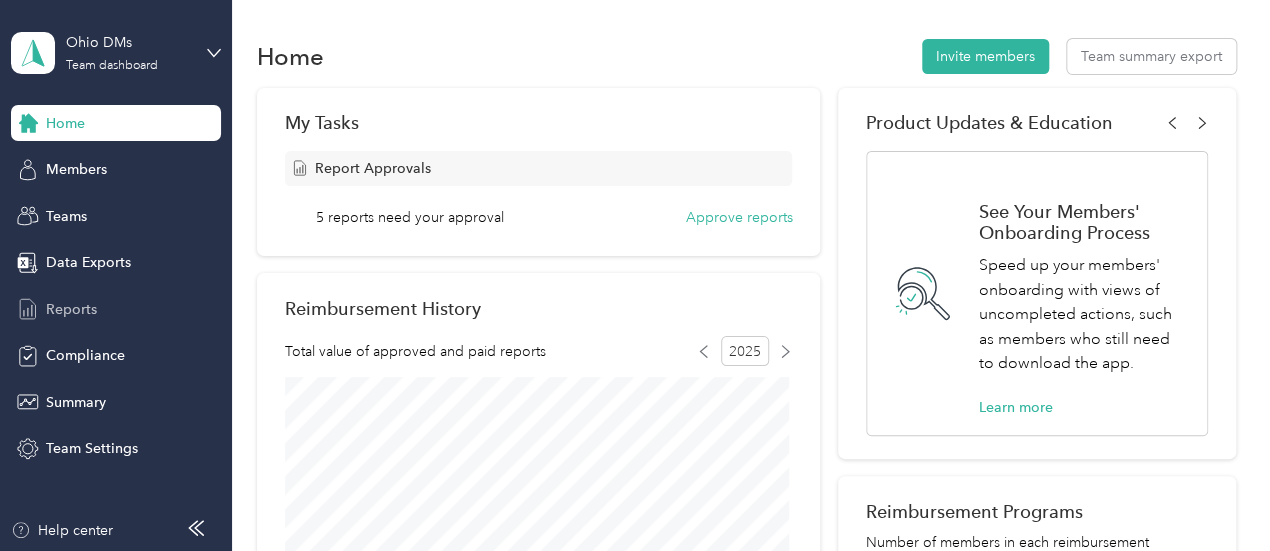 click on "Reports" at bounding box center (116, 309) 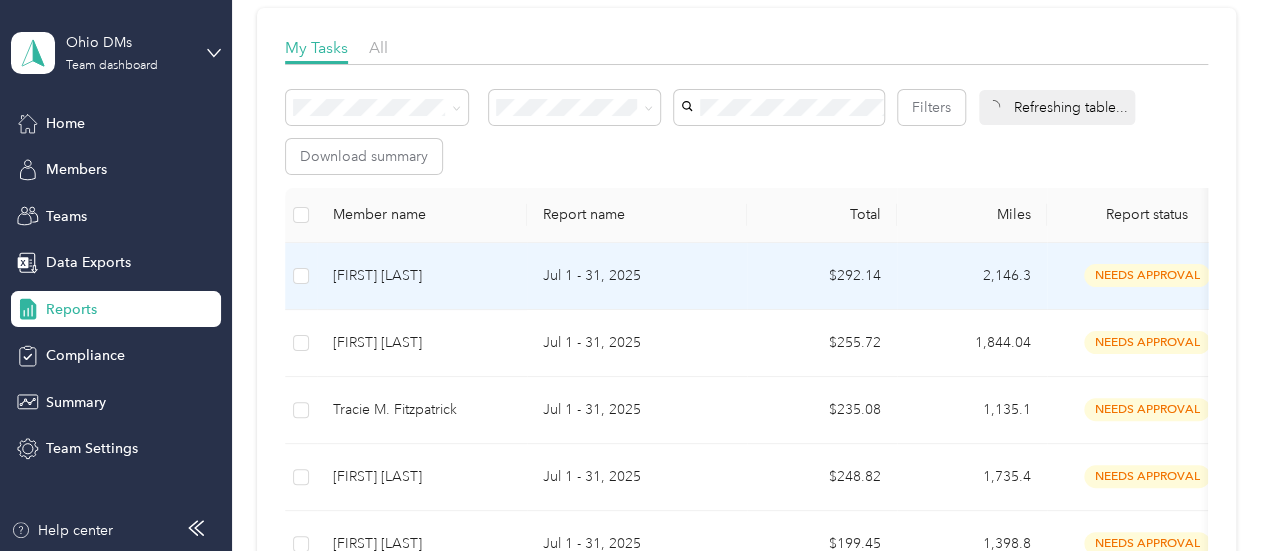 scroll, scrollTop: 400, scrollLeft: 0, axis: vertical 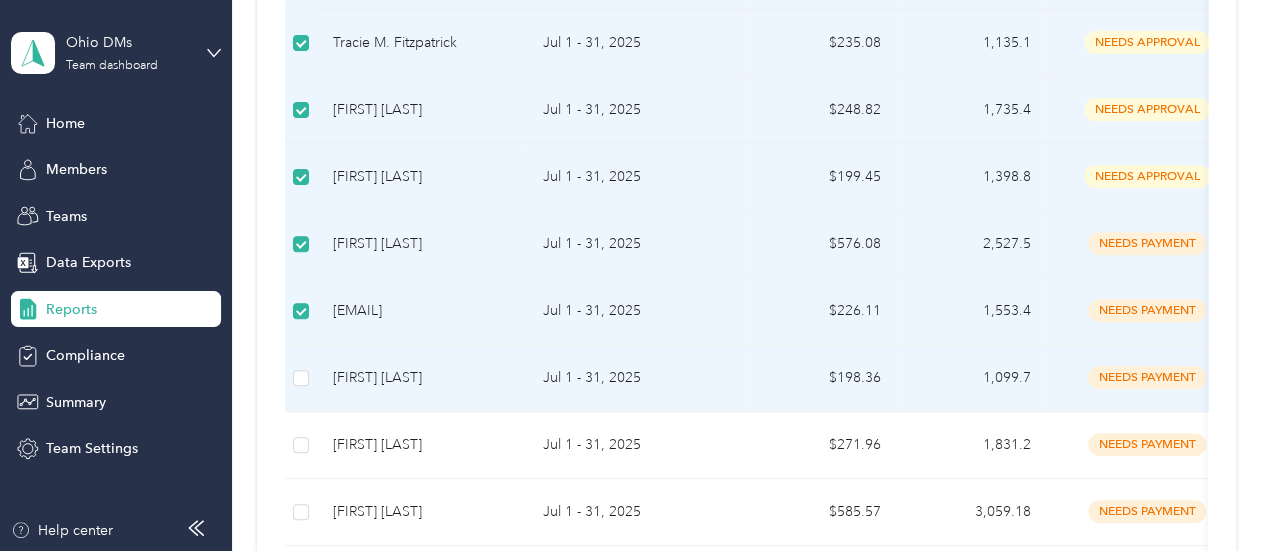 drag, startPoint x: 302, startPoint y: 361, endPoint x: 300, endPoint y: 392, distance: 31.06445 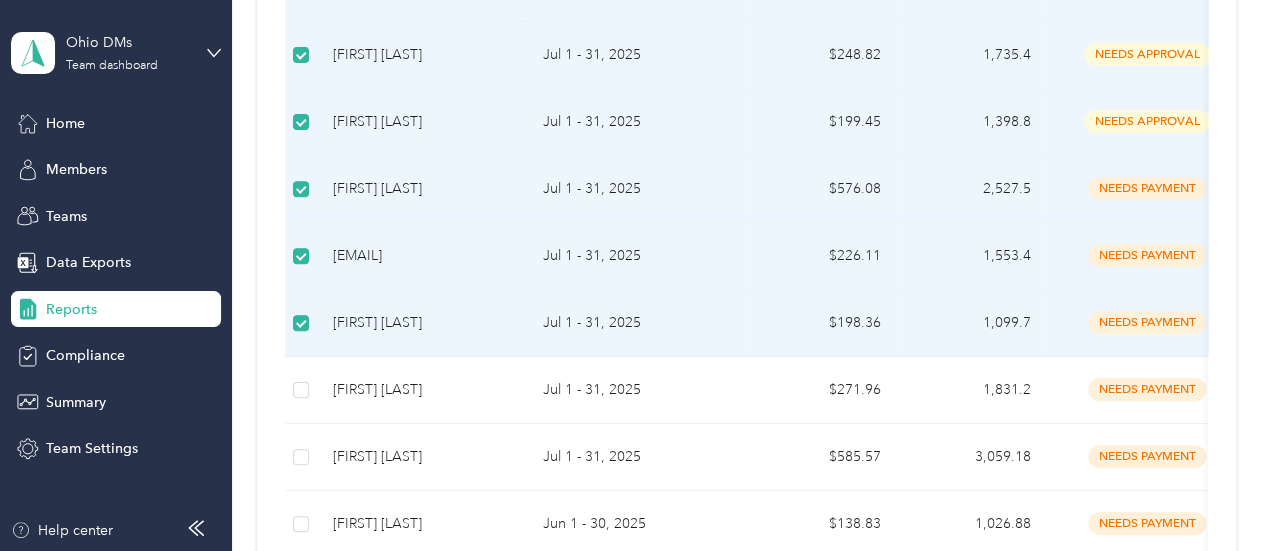 scroll, scrollTop: 700, scrollLeft: 0, axis: vertical 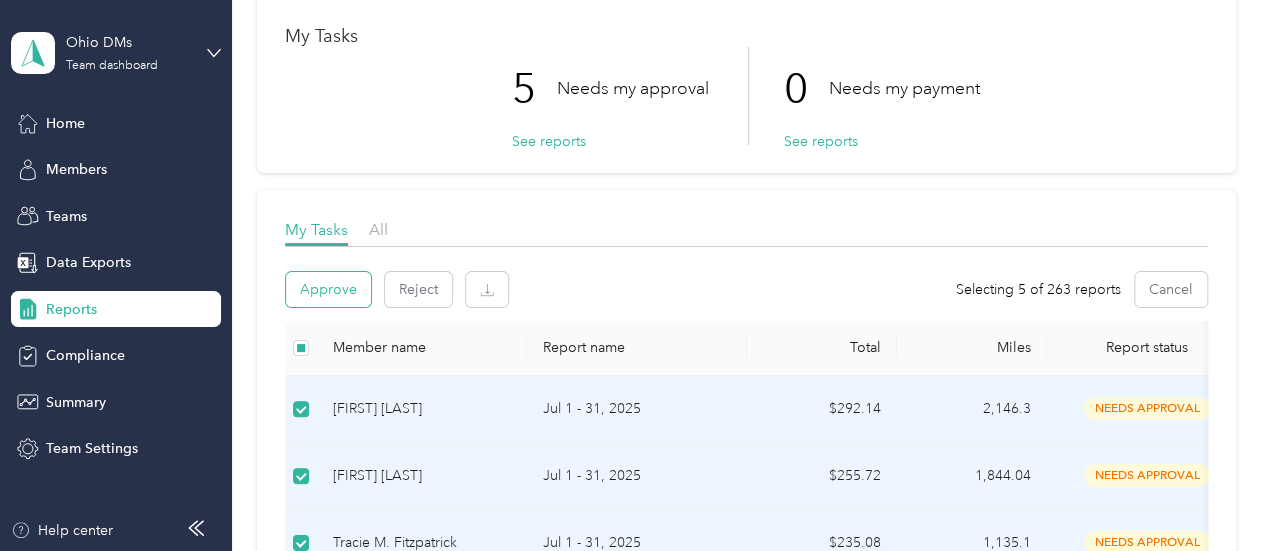 click on "Approve" at bounding box center (328, 289) 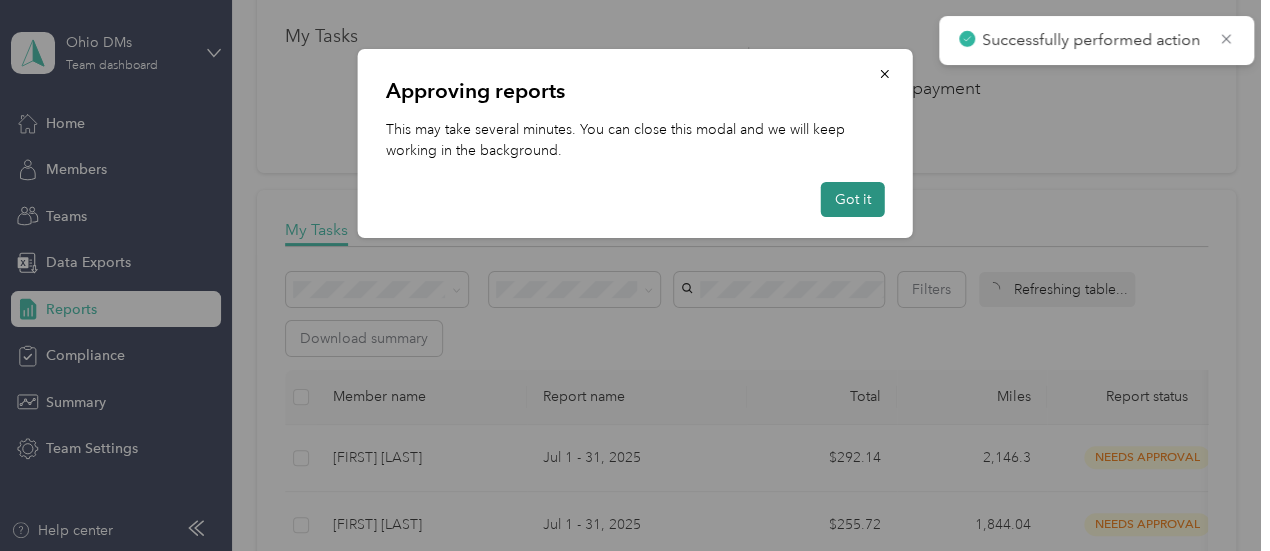 click on "Got it" at bounding box center (853, 199) 